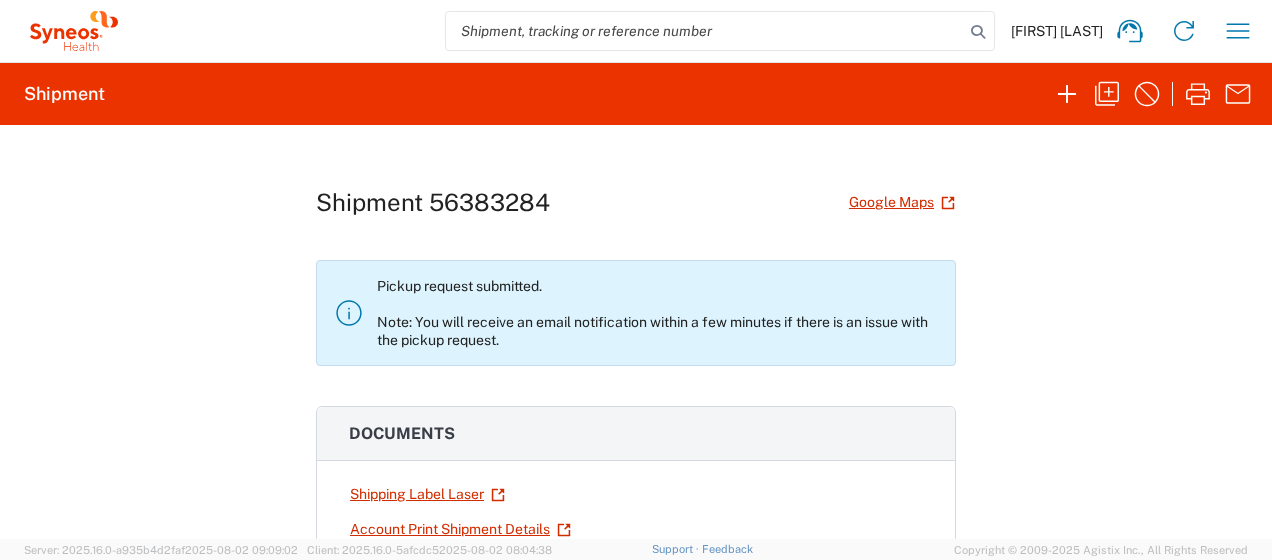 scroll, scrollTop: 0, scrollLeft: 0, axis: both 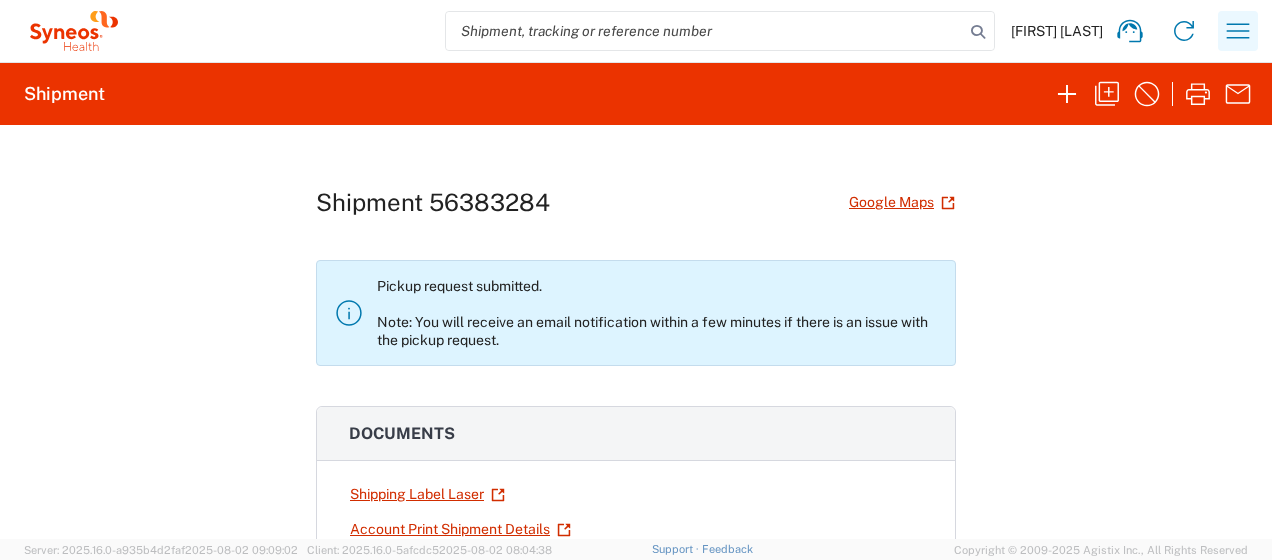 click 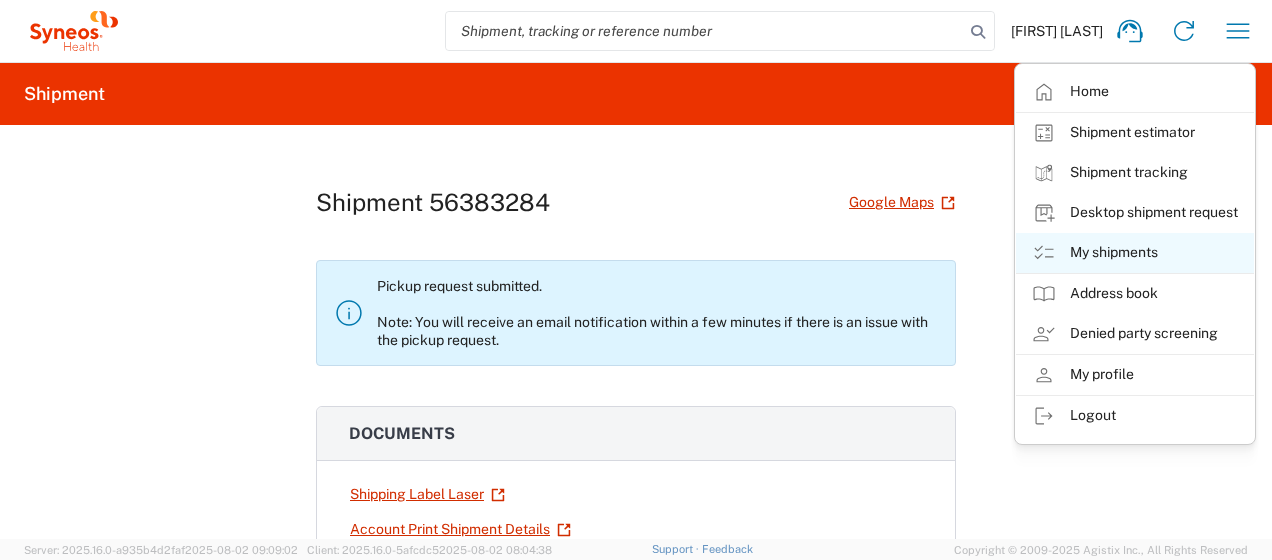 click on "My shipments" 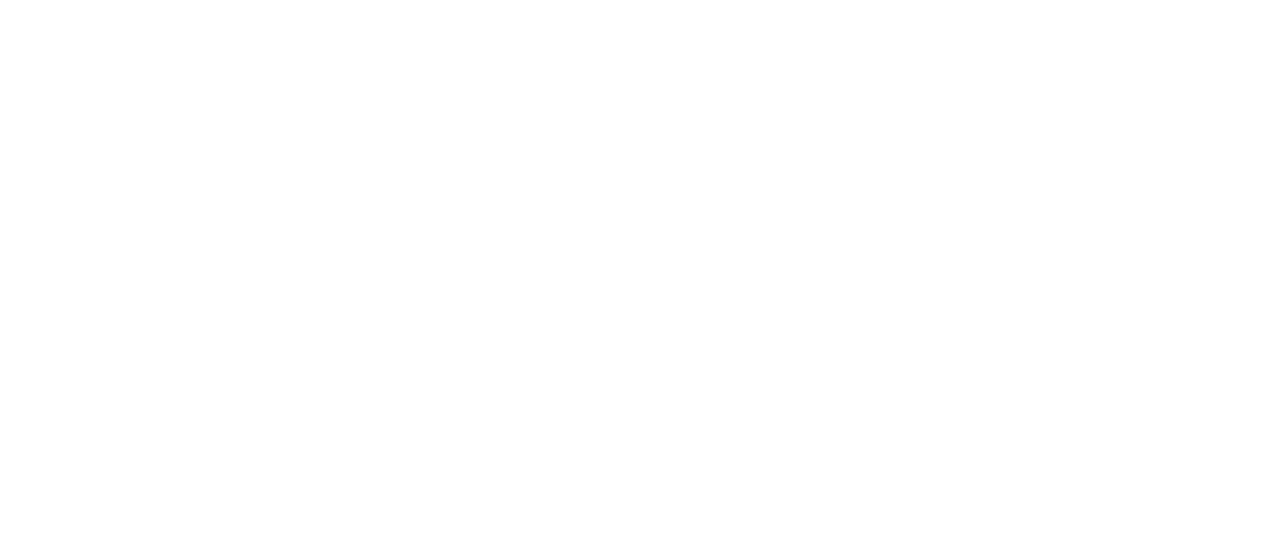 scroll, scrollTop: 0, scrollLeft: 0, axis: both 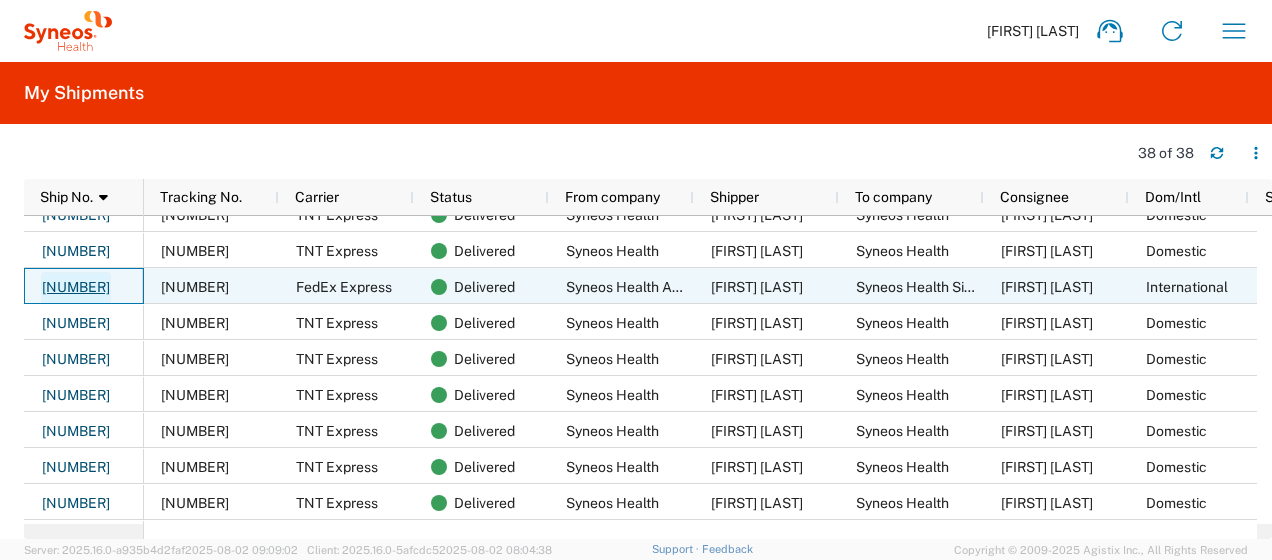 click on "[NUMBER]" 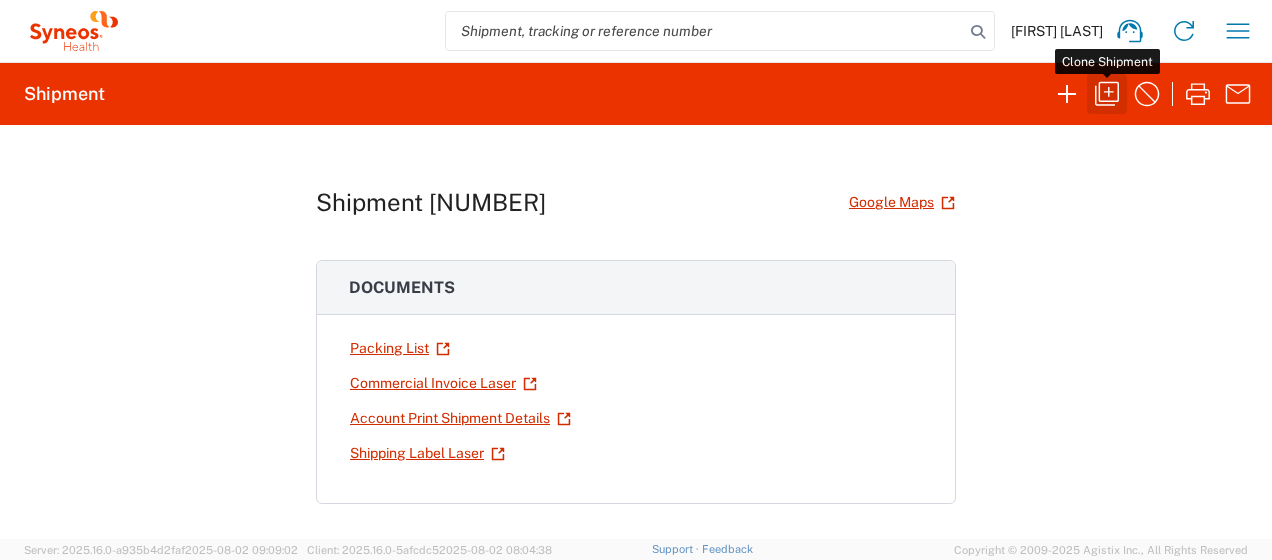 click 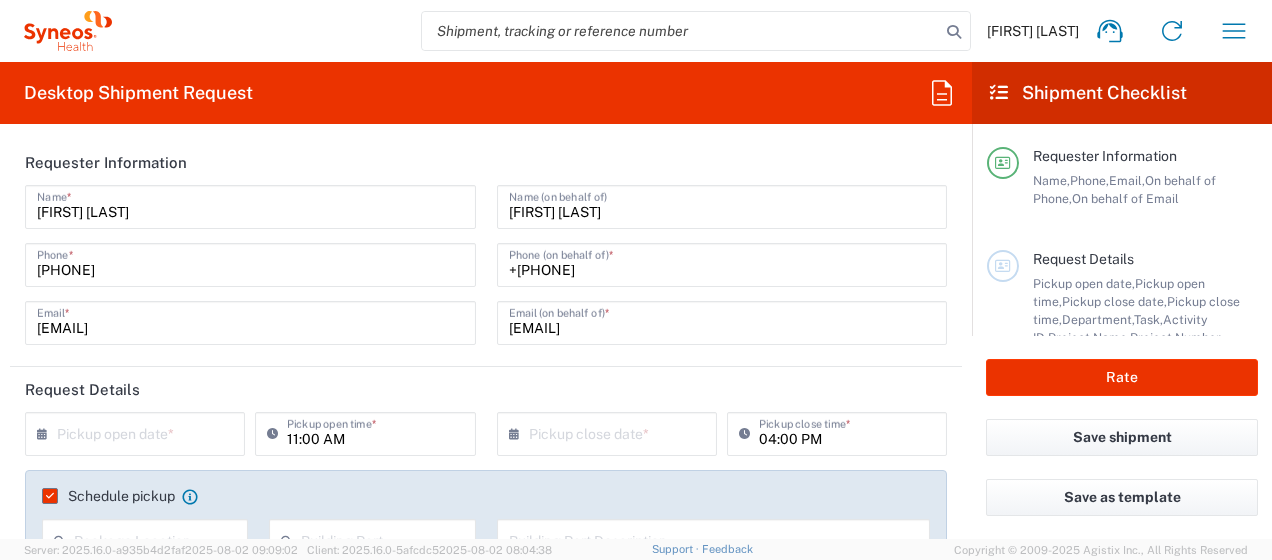type on "Business (General)" 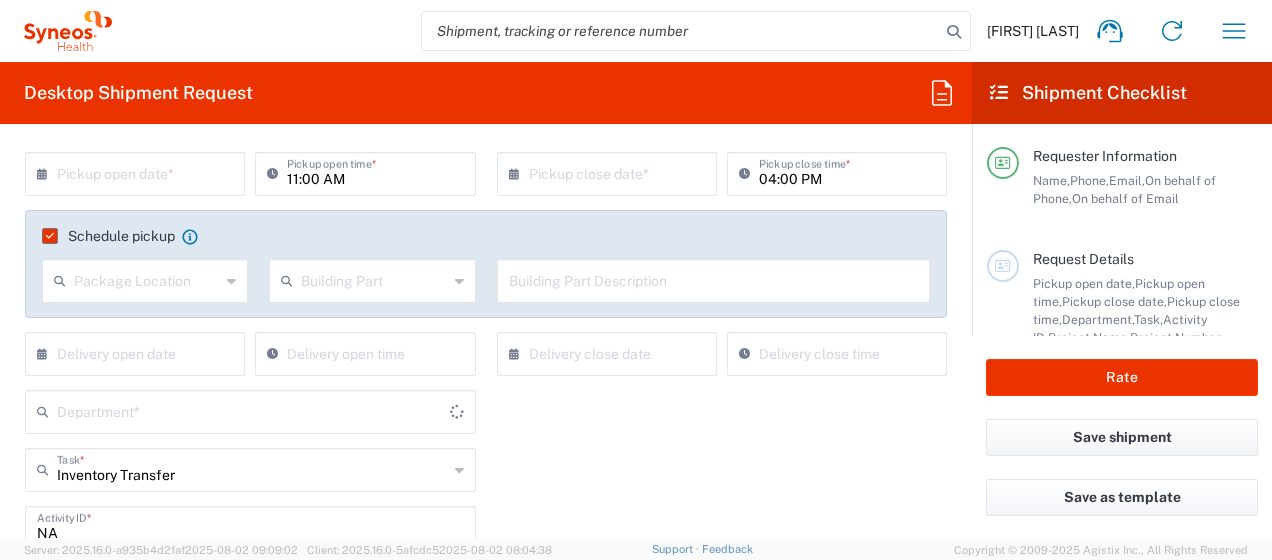 type on "Australia" 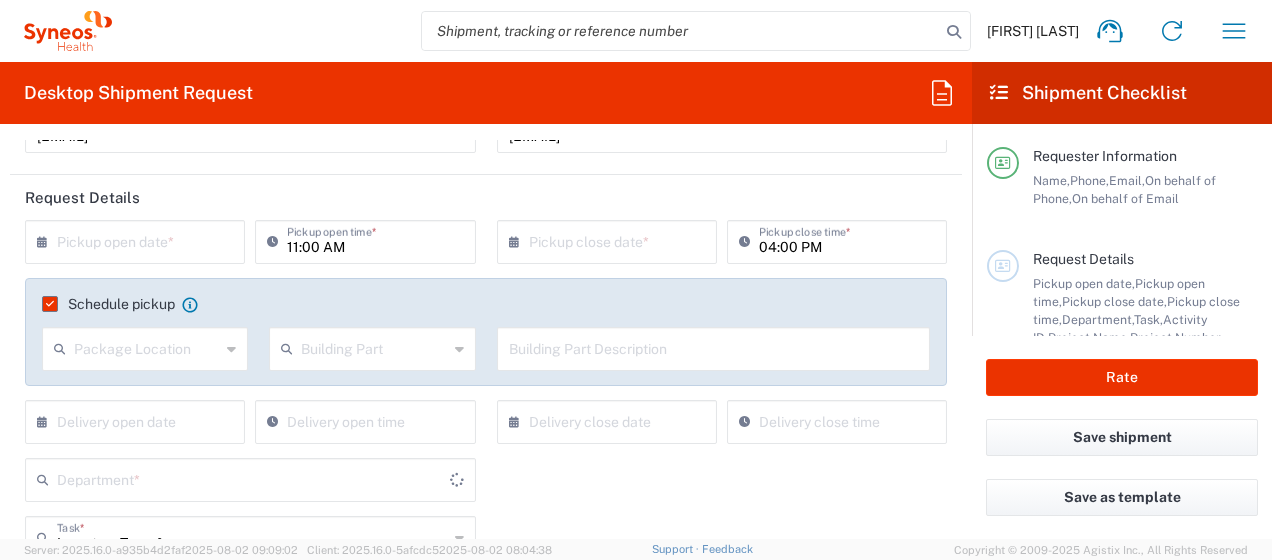 scroll, scrollTop: 100, scrollLeft: 0, axis: vertical 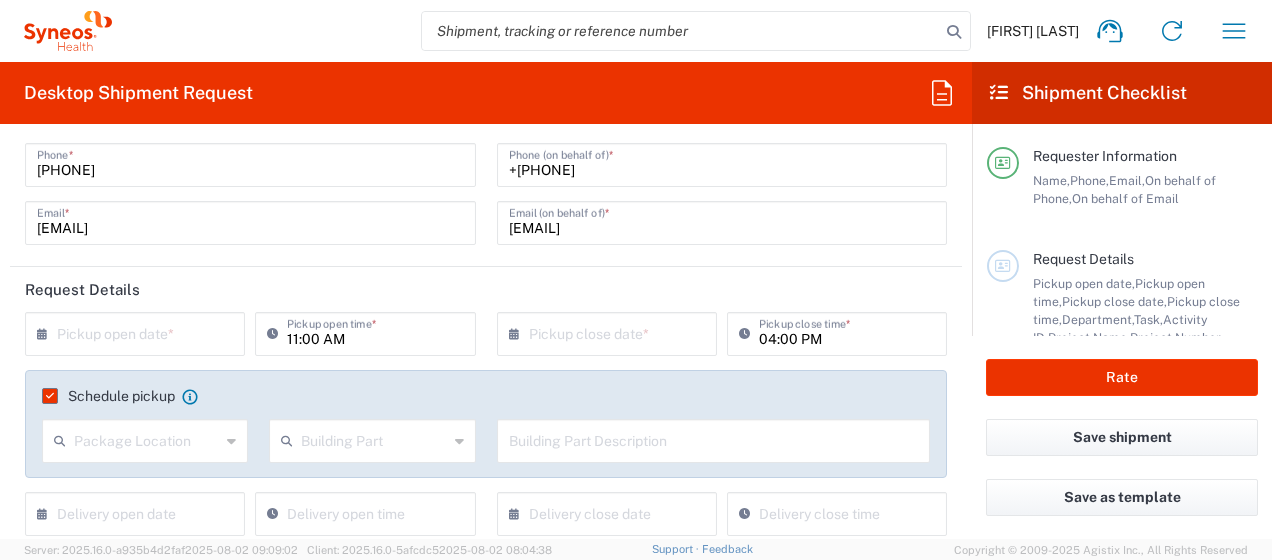 type on "4510 DEPARTMENTAL EXPENSE" 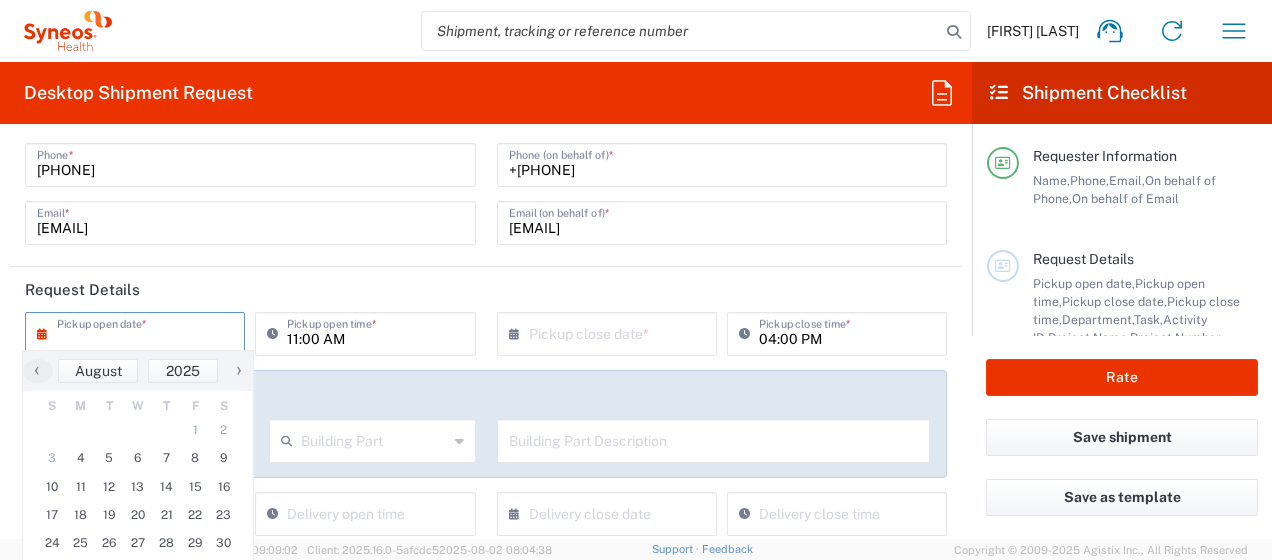 type on "4510" 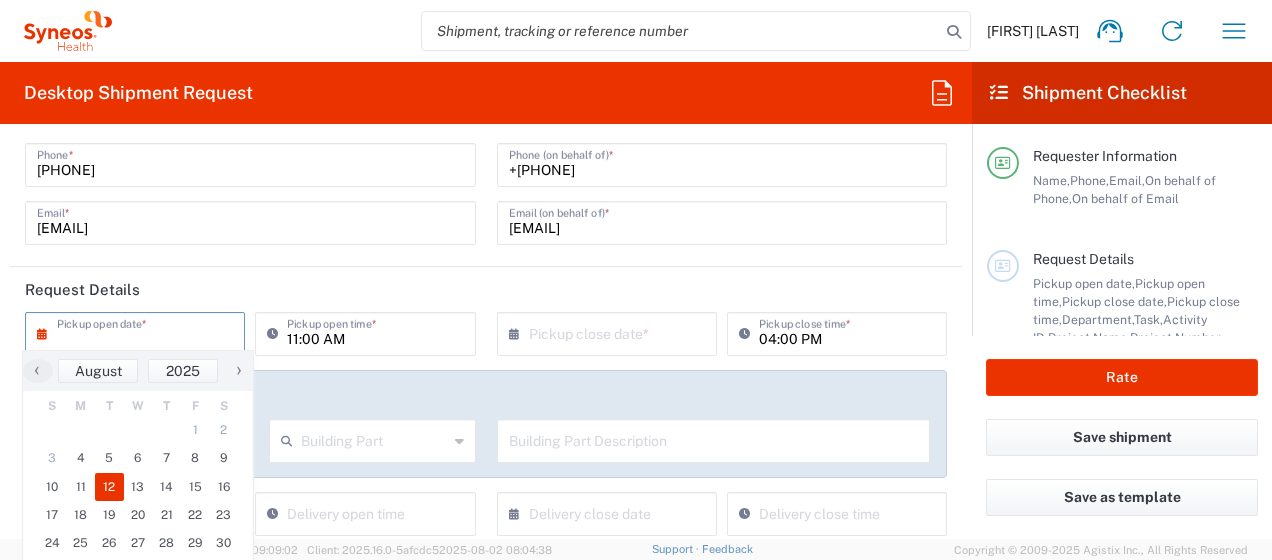 type on "Syneos Health Singapore PteLtd" 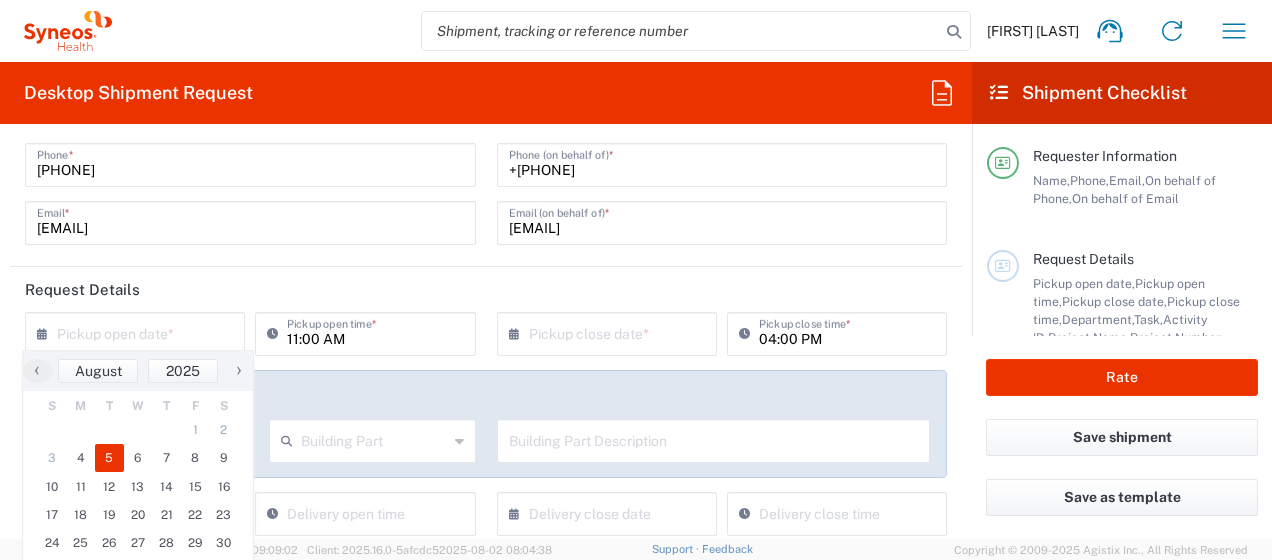 click on "5" 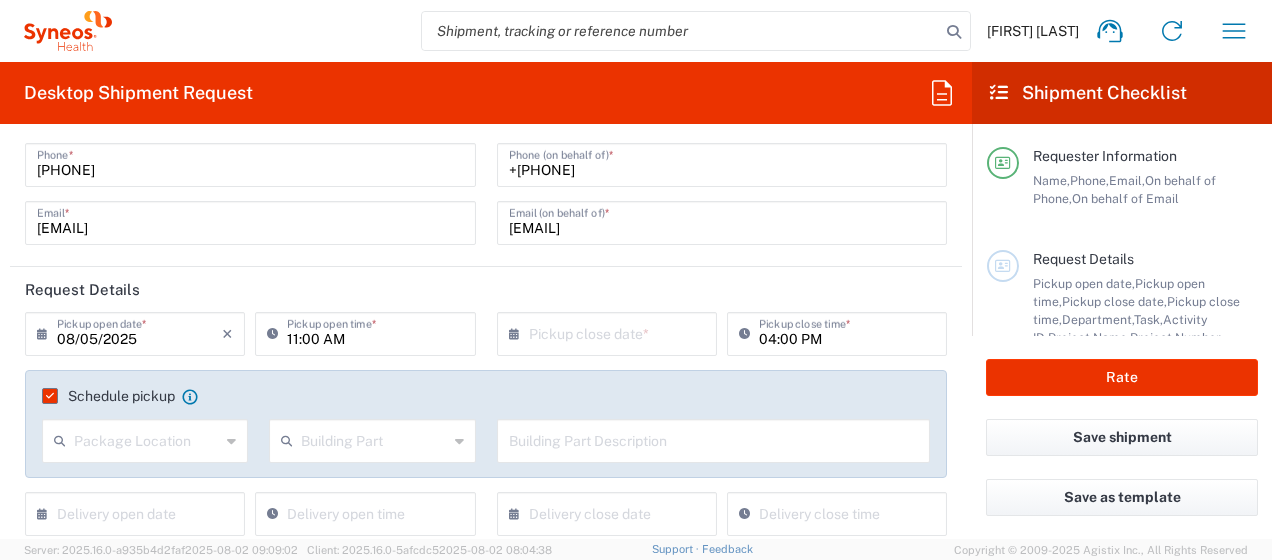 click at bounding box center (611, 332) 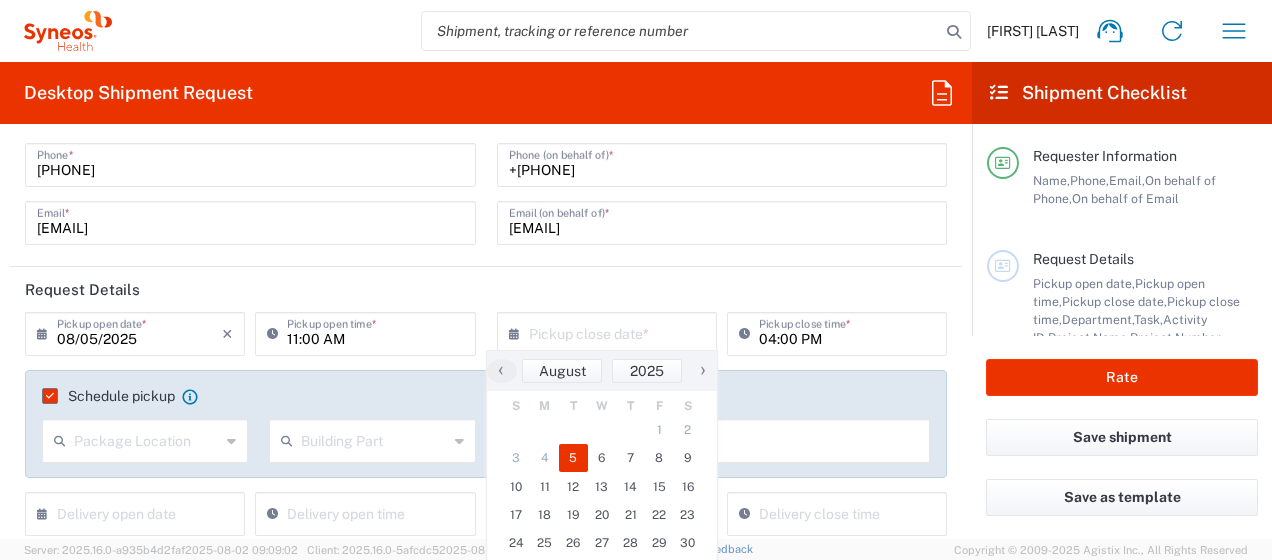 click on "5" 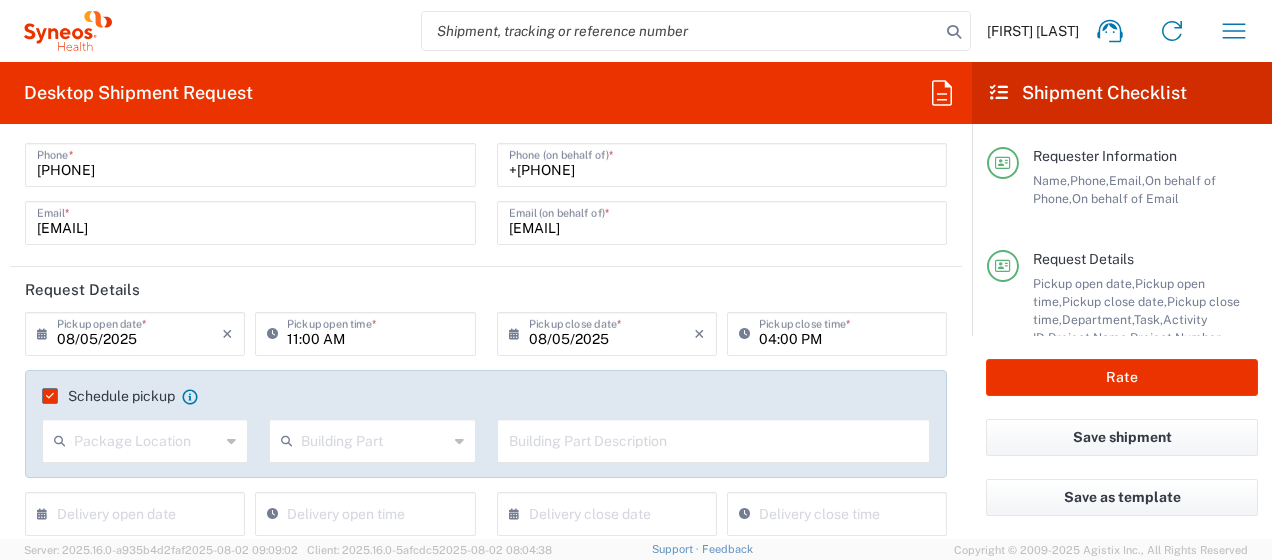 click on "04:00 PM" at bounding box center (847, 332) 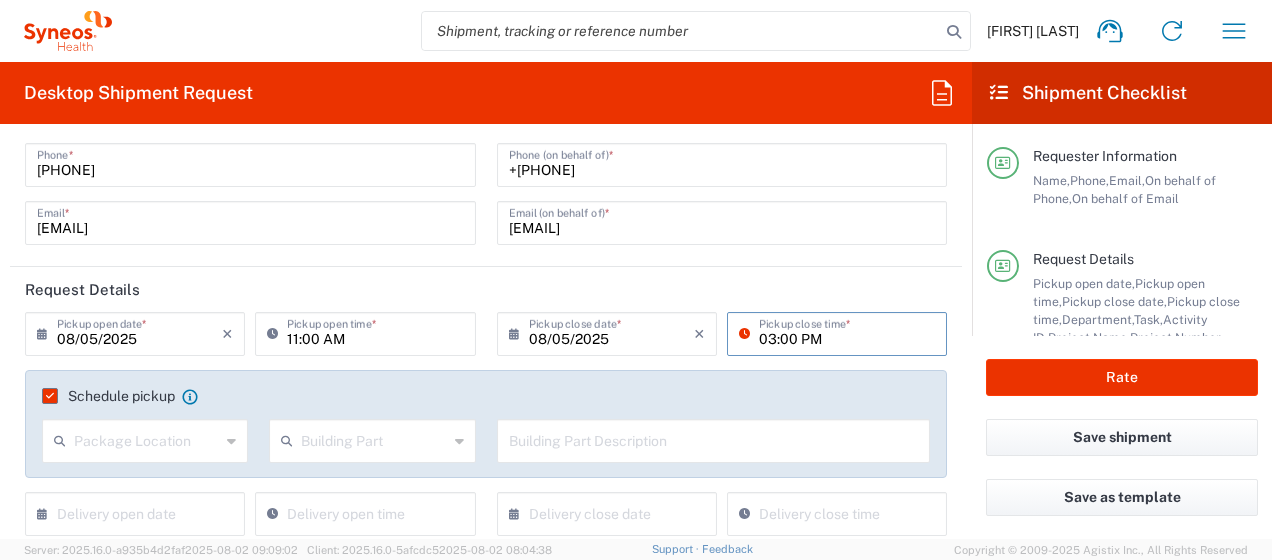 type on "03:00 PM" 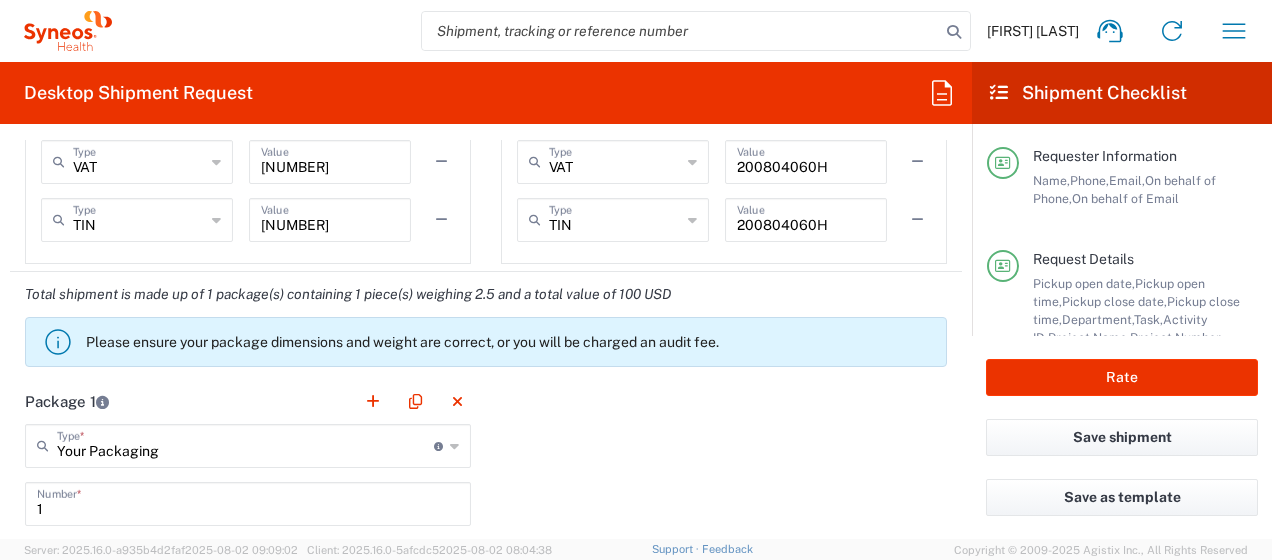scroll, scrollTop: 1900, scrollLeft: 0, axis: vertical 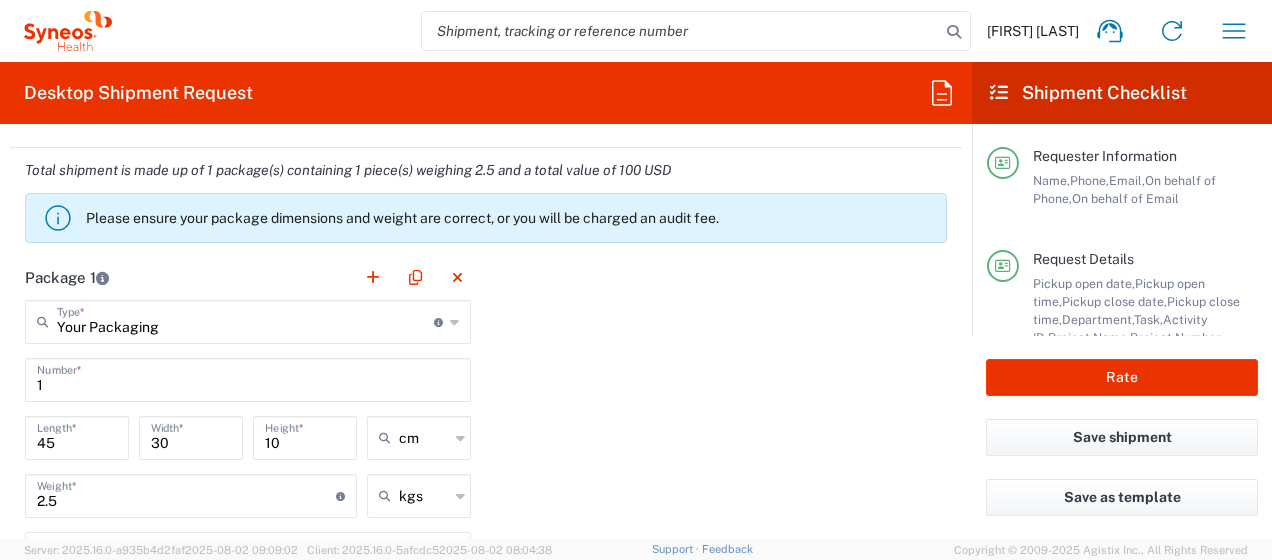 click on "10" at bounding box center [305, 436] 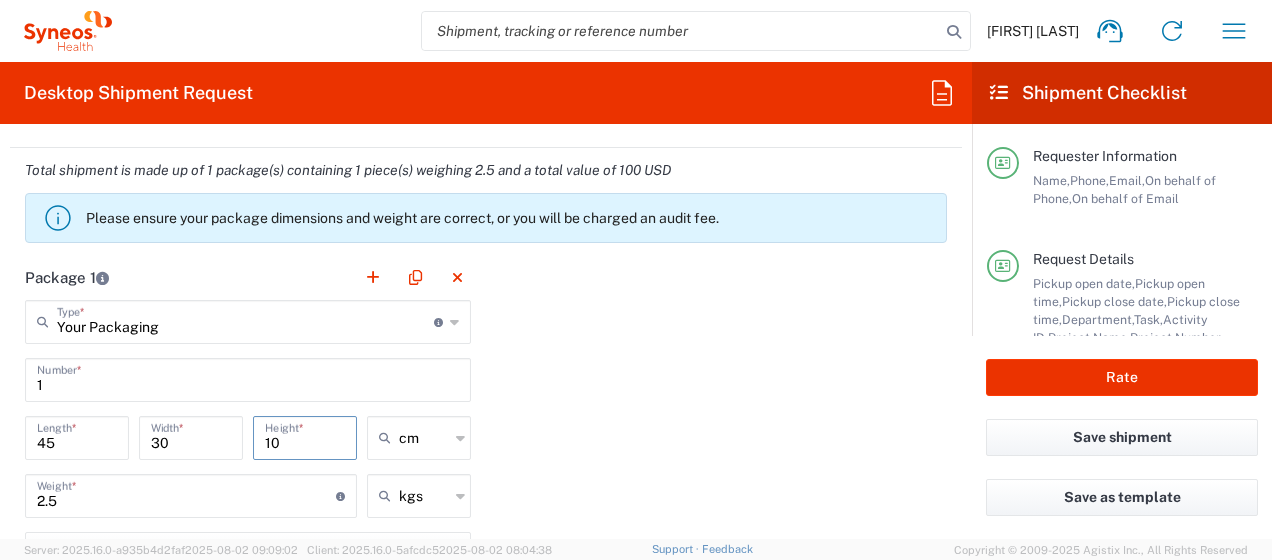 type on "1" 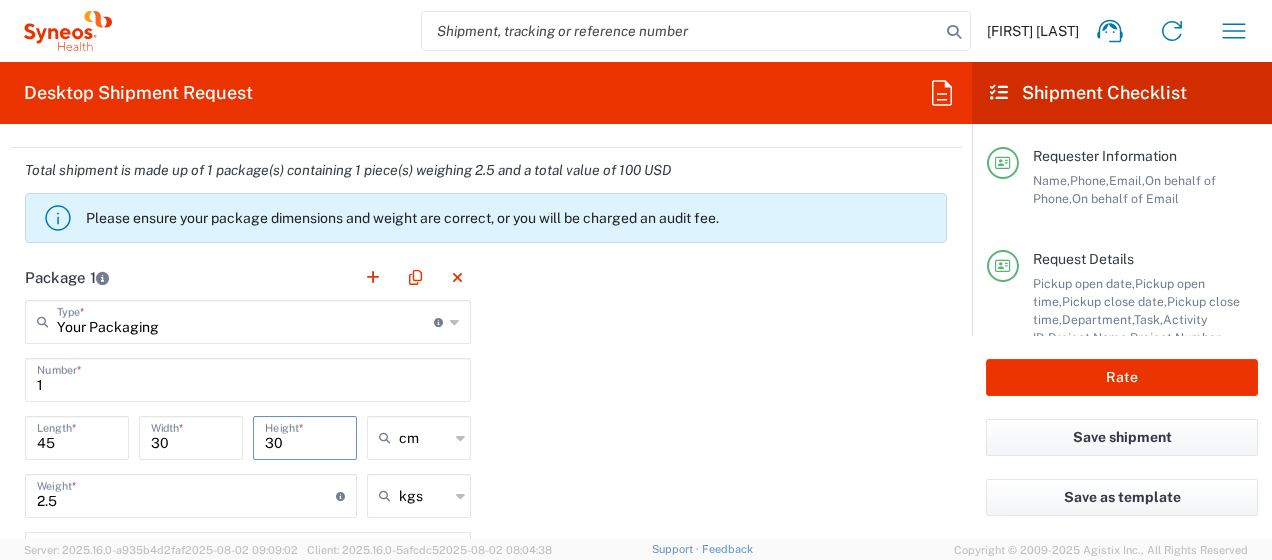 type on "30" 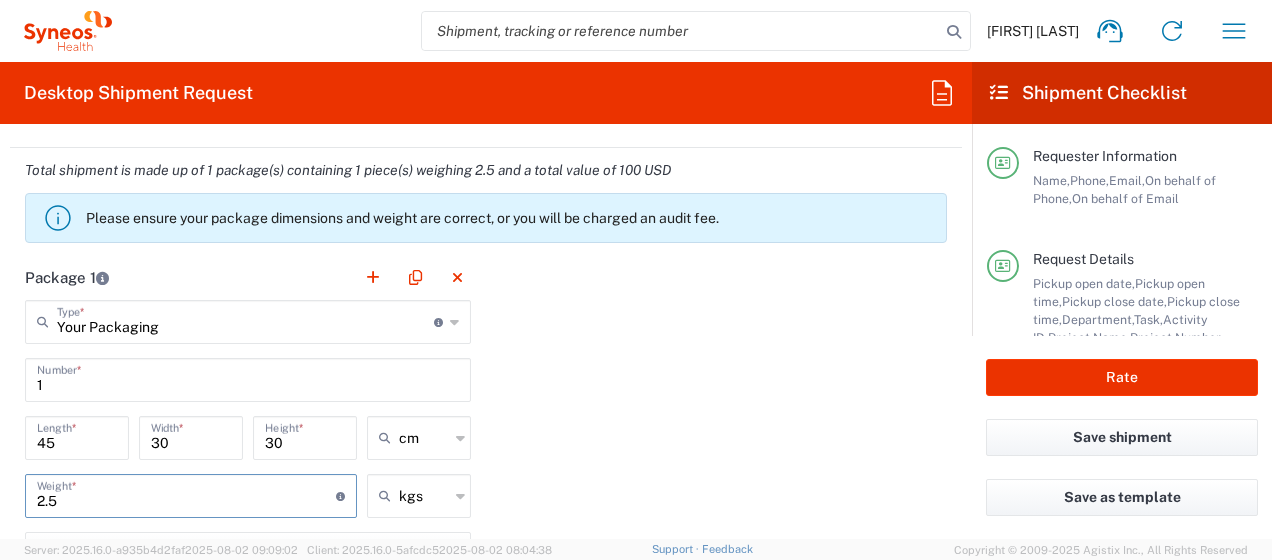 click on "2.5" at bounding box center (186, 494) 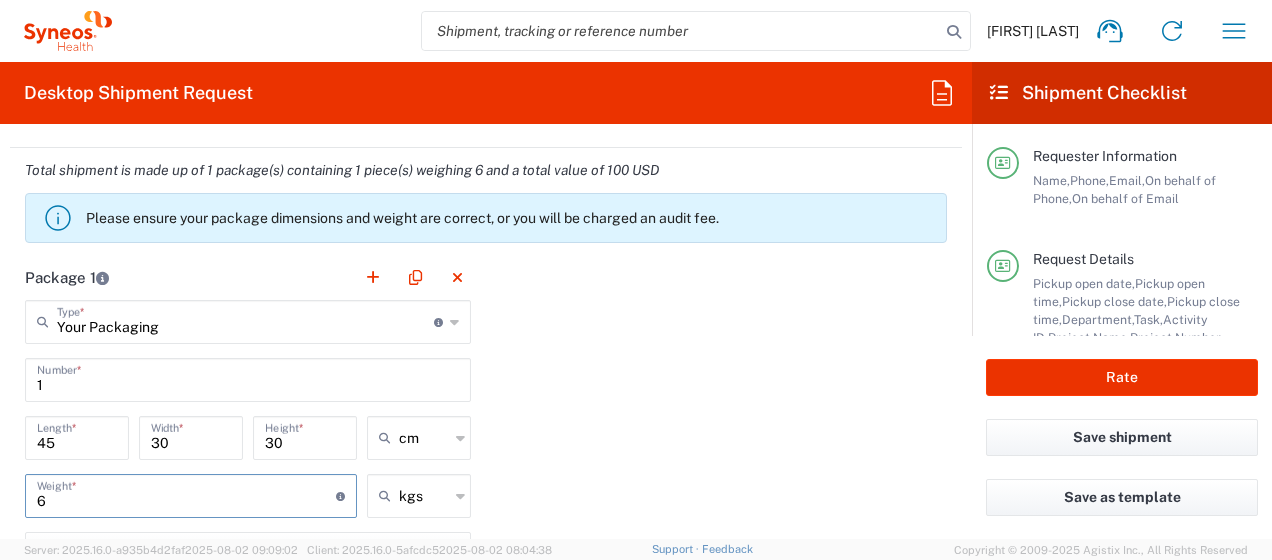 type on "6" 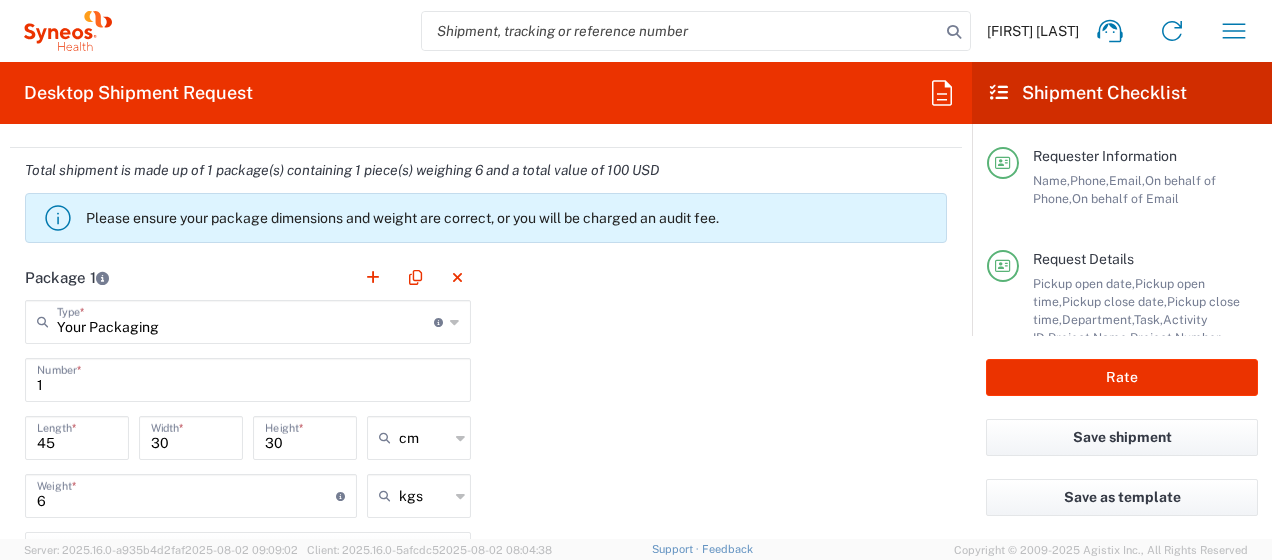 click on "Package 1  Your Packaging  Type  * Material used to package goods Your Packaging Envelope Large Box Medium Box Pallet(s) Oversized (Not Stackable) Pallet(s) Oversized (Stackable) Pallet(s) Standard (Not Stackable) Pallet(s) Standard (Stackable) Small Box Vendor Box - 10kg Vendor Box - 25kg 1  Number  * [NUMBER]  Length  * [NUMBER]  Width  * [NUMBER]  Height  * cm cm ft in 6  Weight  * Total weight of package(s) in pounds or kilograms kgs kgs lbs Add Additional Information  Package material   Package temperature   Temperature device  Content 1 ThinkPad T14 Gen 2 Laptop - 16 GB RAM Pieces: 1  Total value: 100 USD  Add Content *" 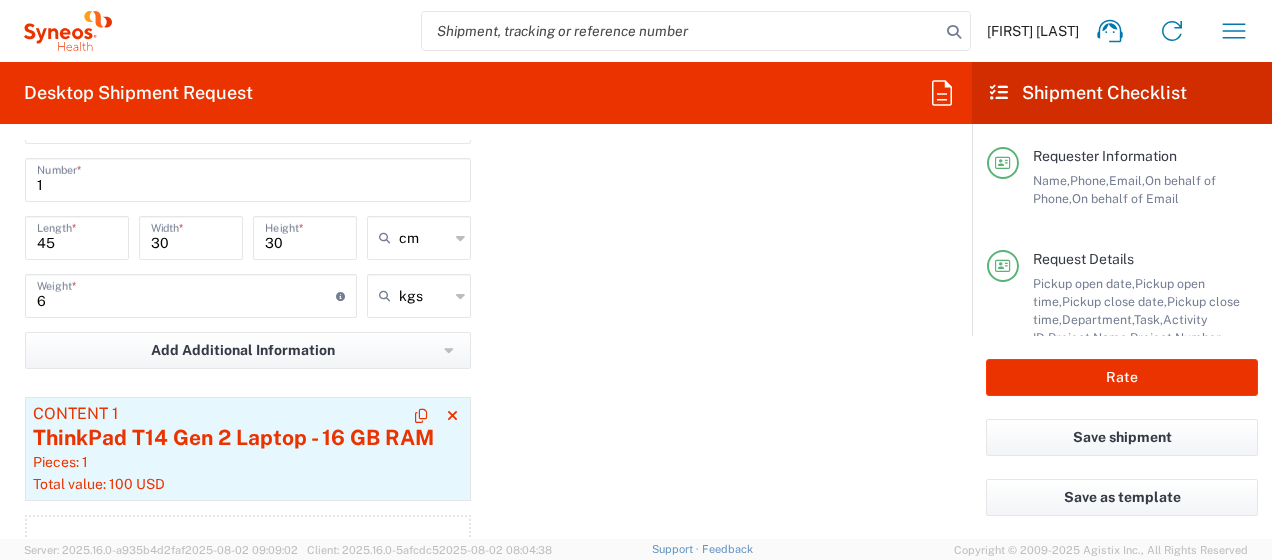 scroll, scrollTop: 2200, scrollLeft: 0, axis: vertical 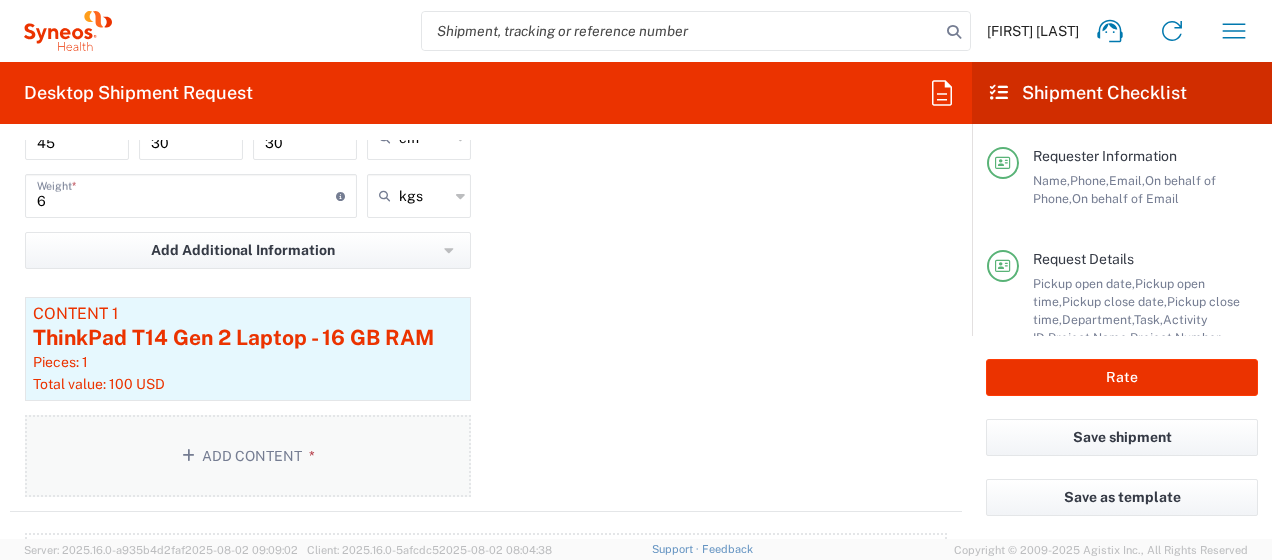 click on "Add Content *" 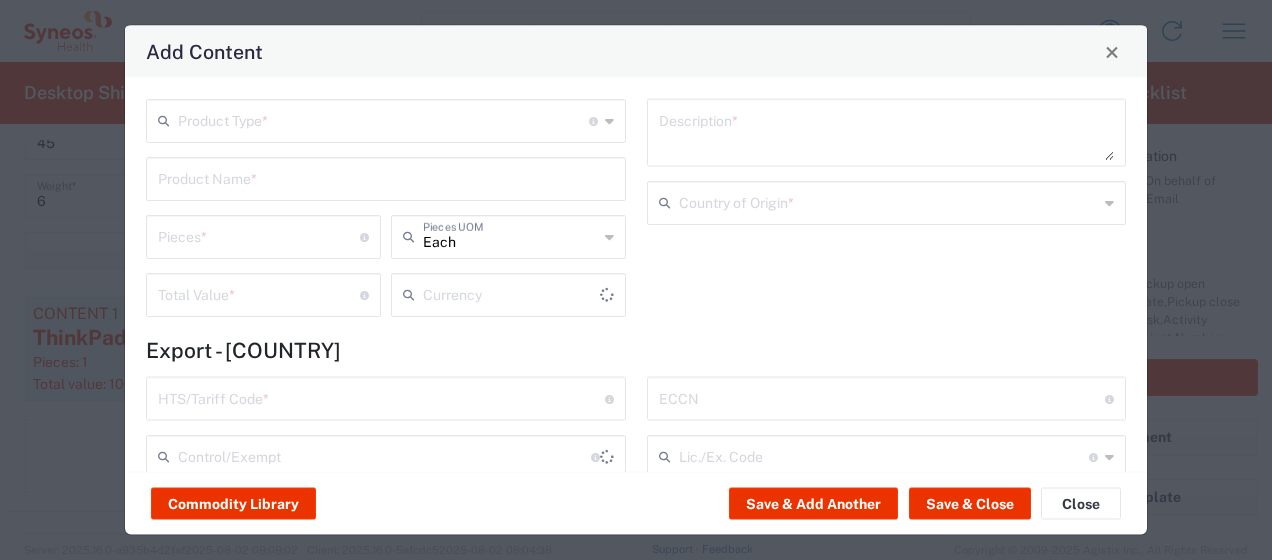 type on "US Dollar" 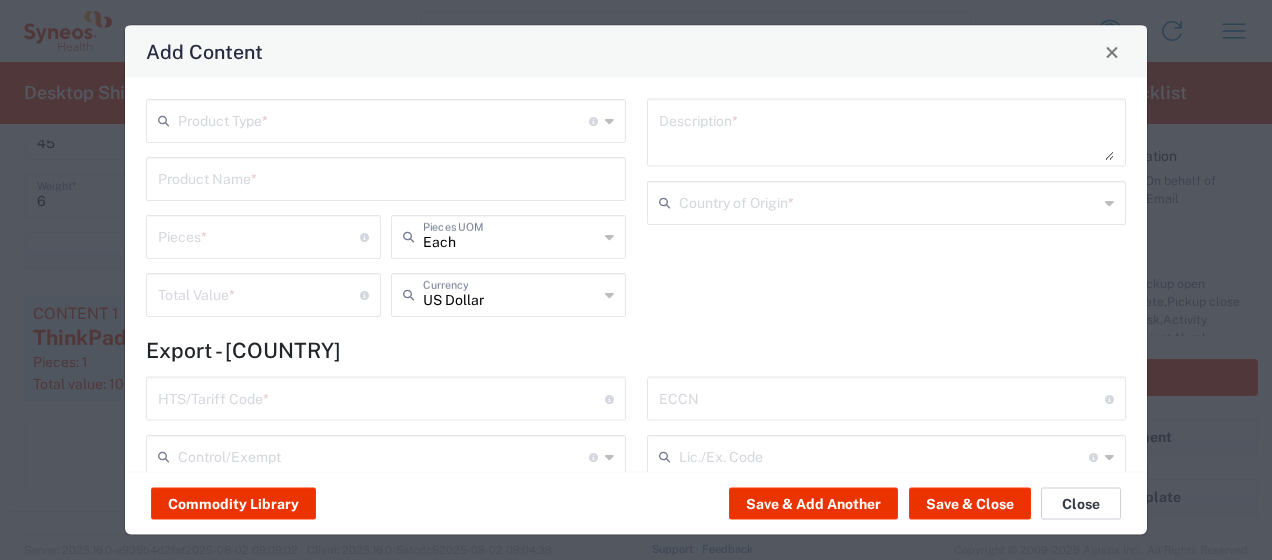 click on "Close" 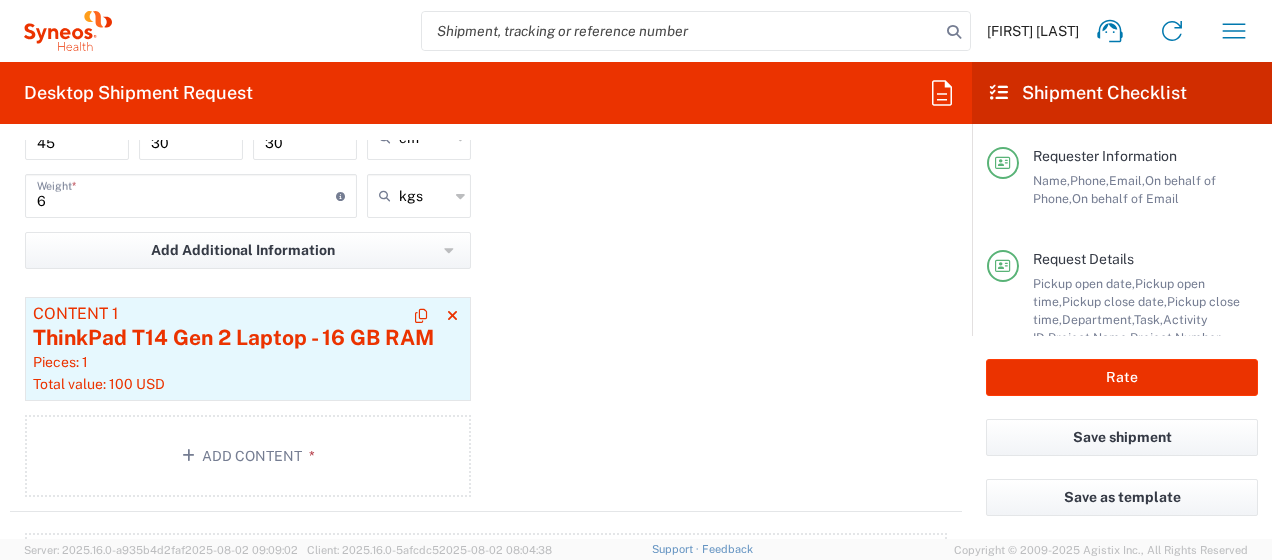 click on "ThinkPad T14 Gen 2 Laptop - 16 GB RAM" 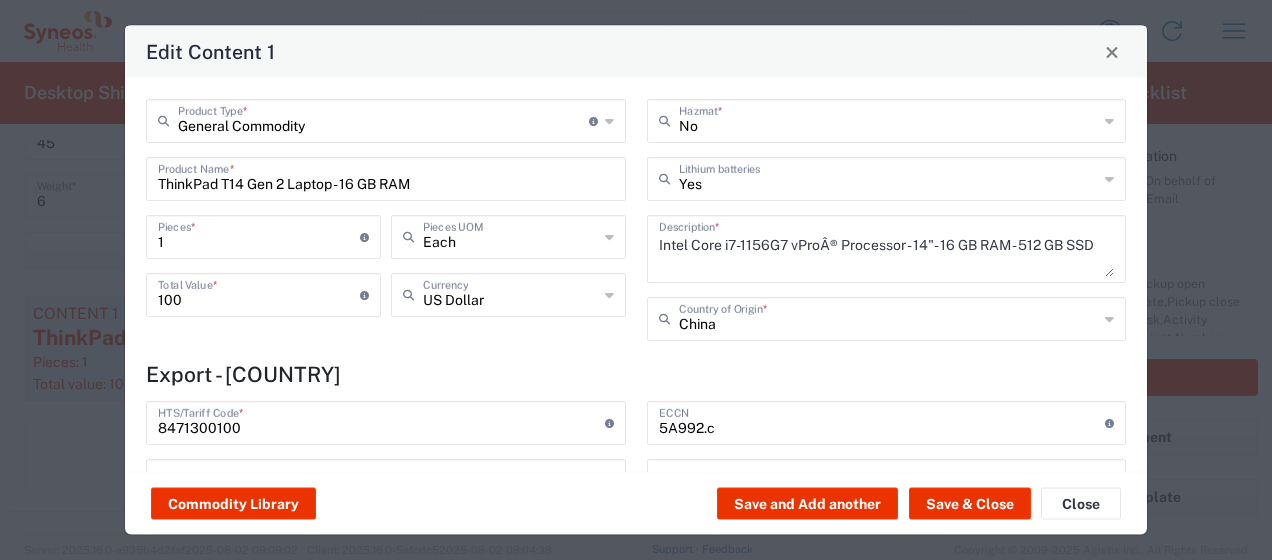 type on "BIS" 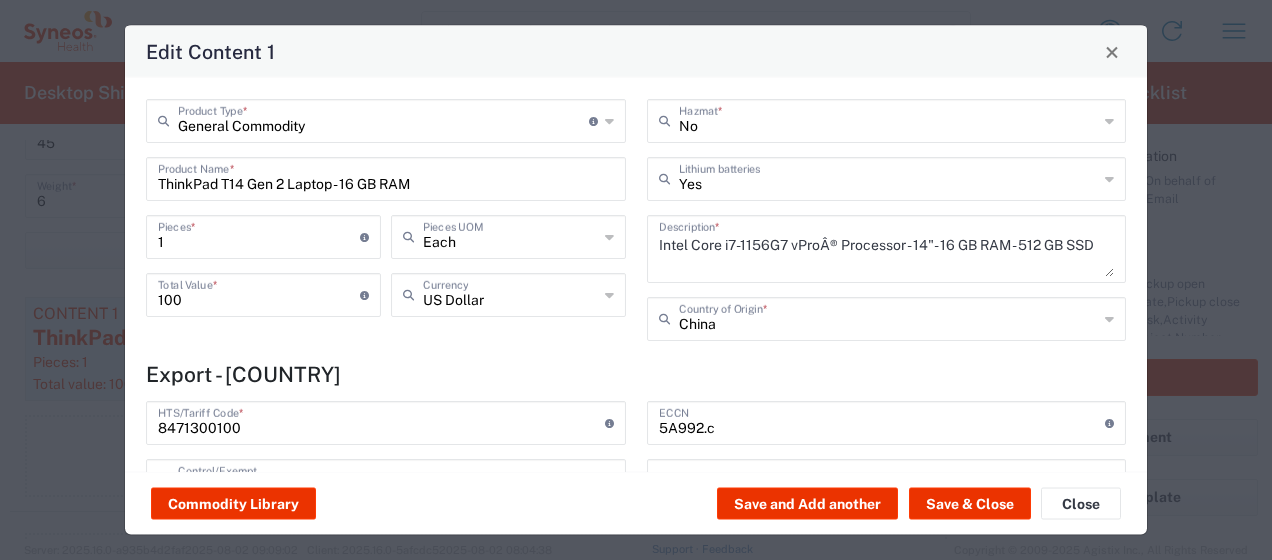 type on "NLR - No License Required" 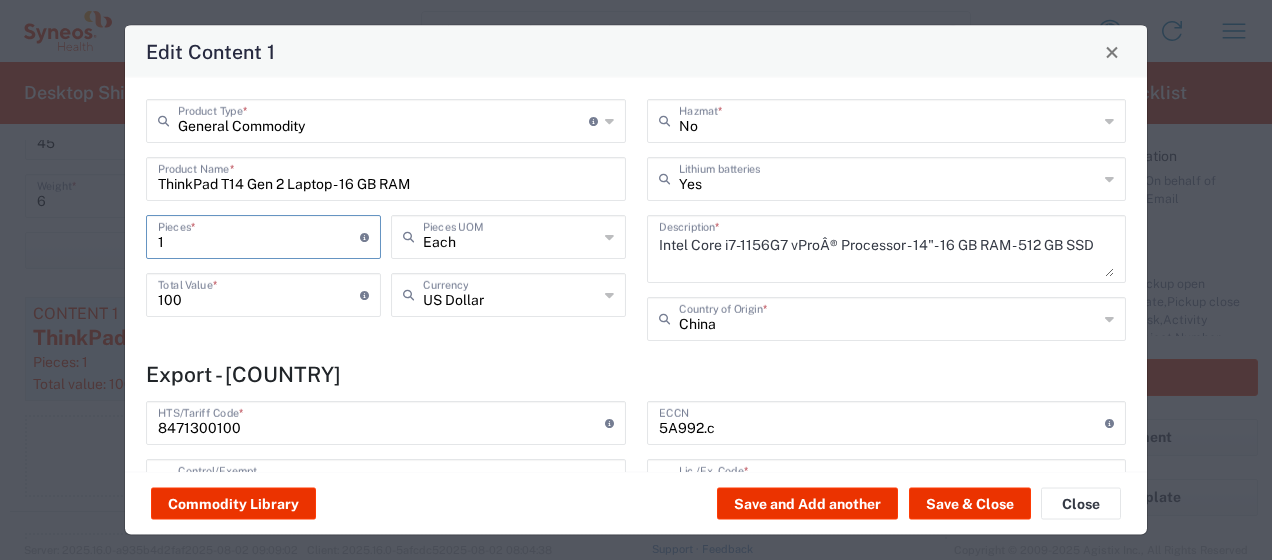 drag, startPoint x: 242, startPoint y: 244, endPoint x: 77, endPoint y: 246, distance: 165.01212 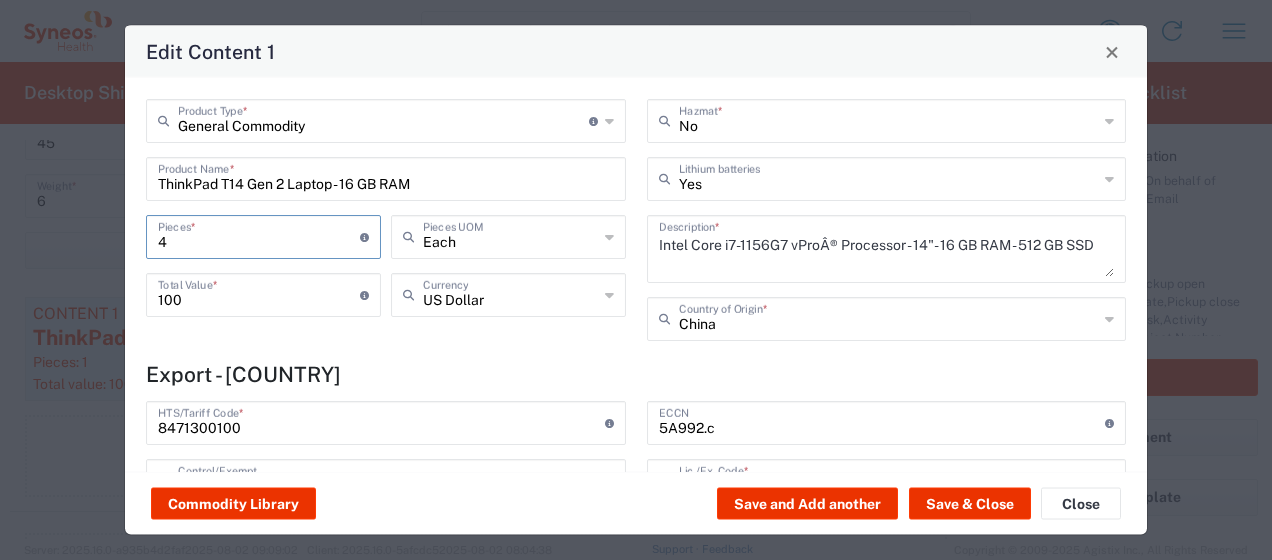 type on "400" 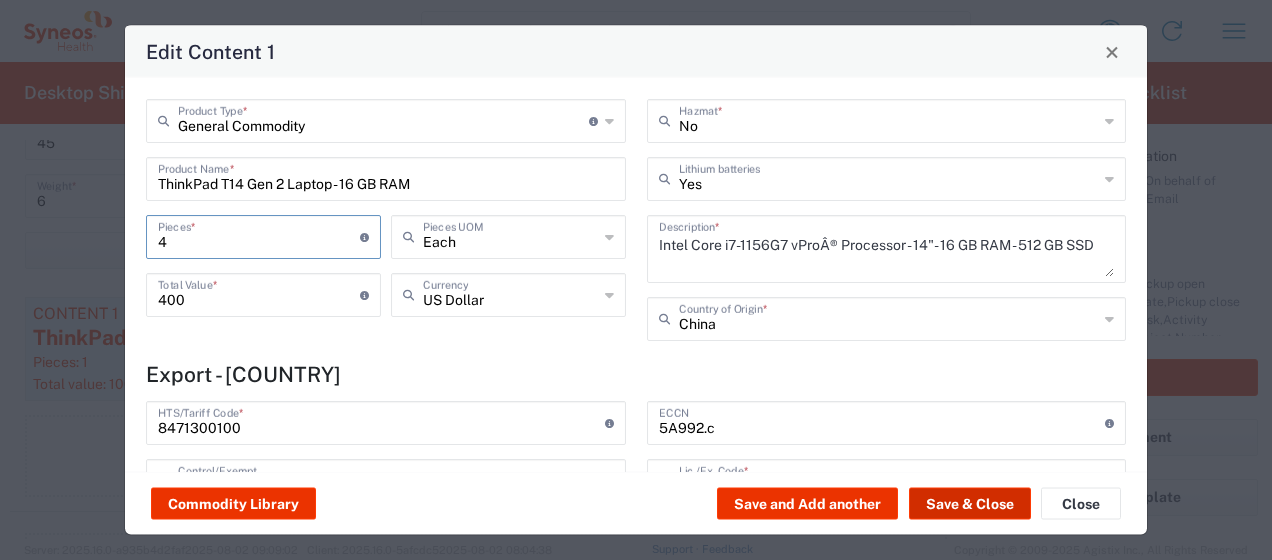 type on "4" 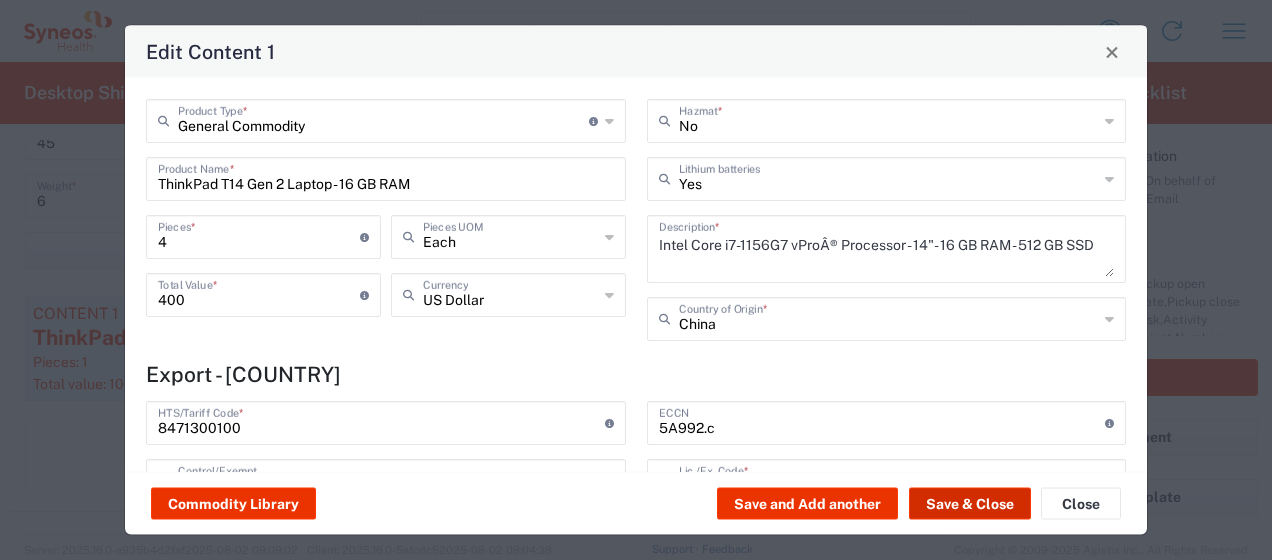 click on "Save & Close" 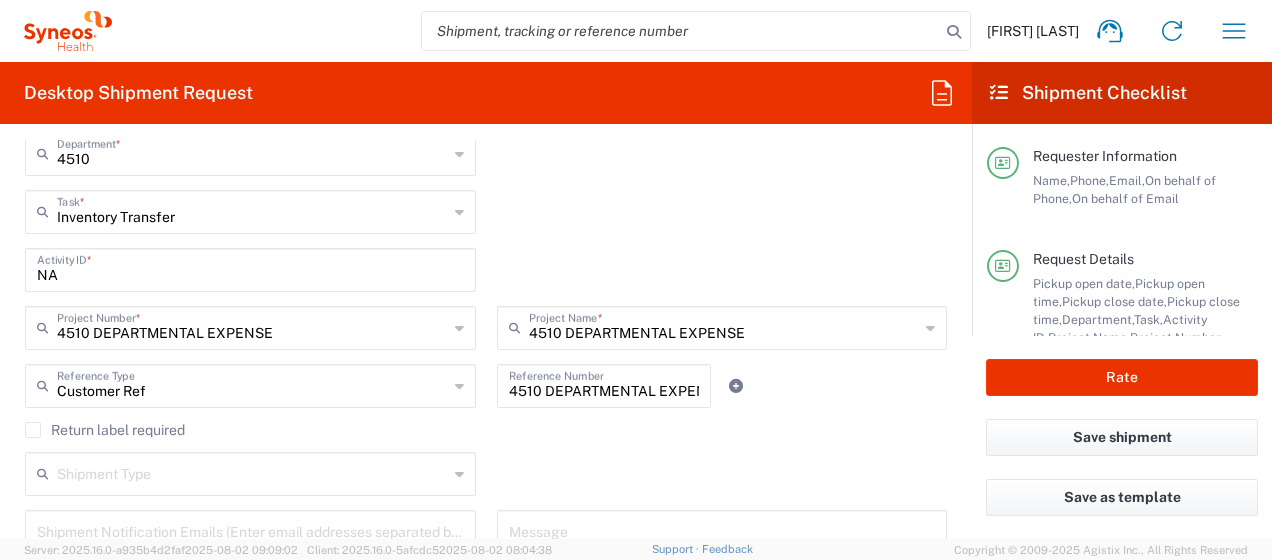 scroll, scrollTop: 705, scrollLeft: 0, axis: vertical 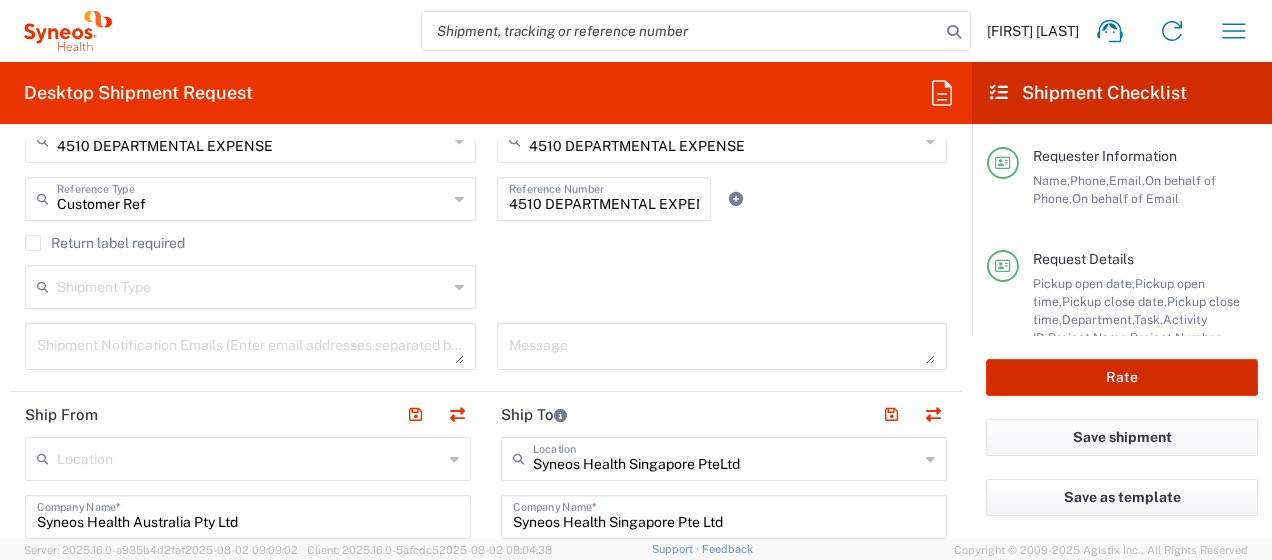 click on "Rate" 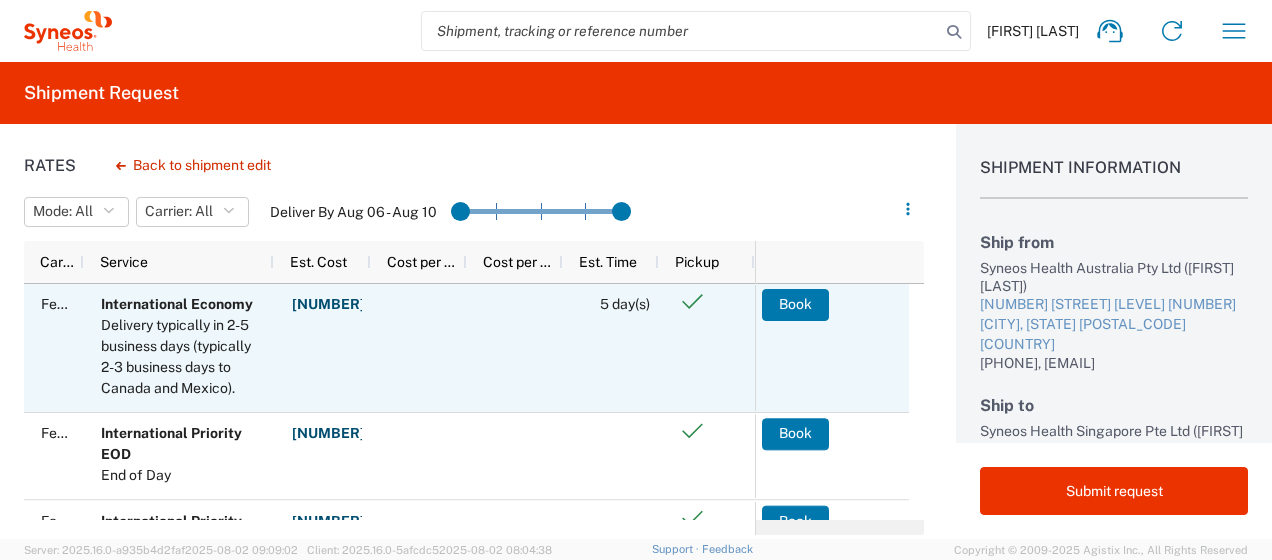 scroll, scrollTop: 36, scrollLeft: 0, axis: vertical 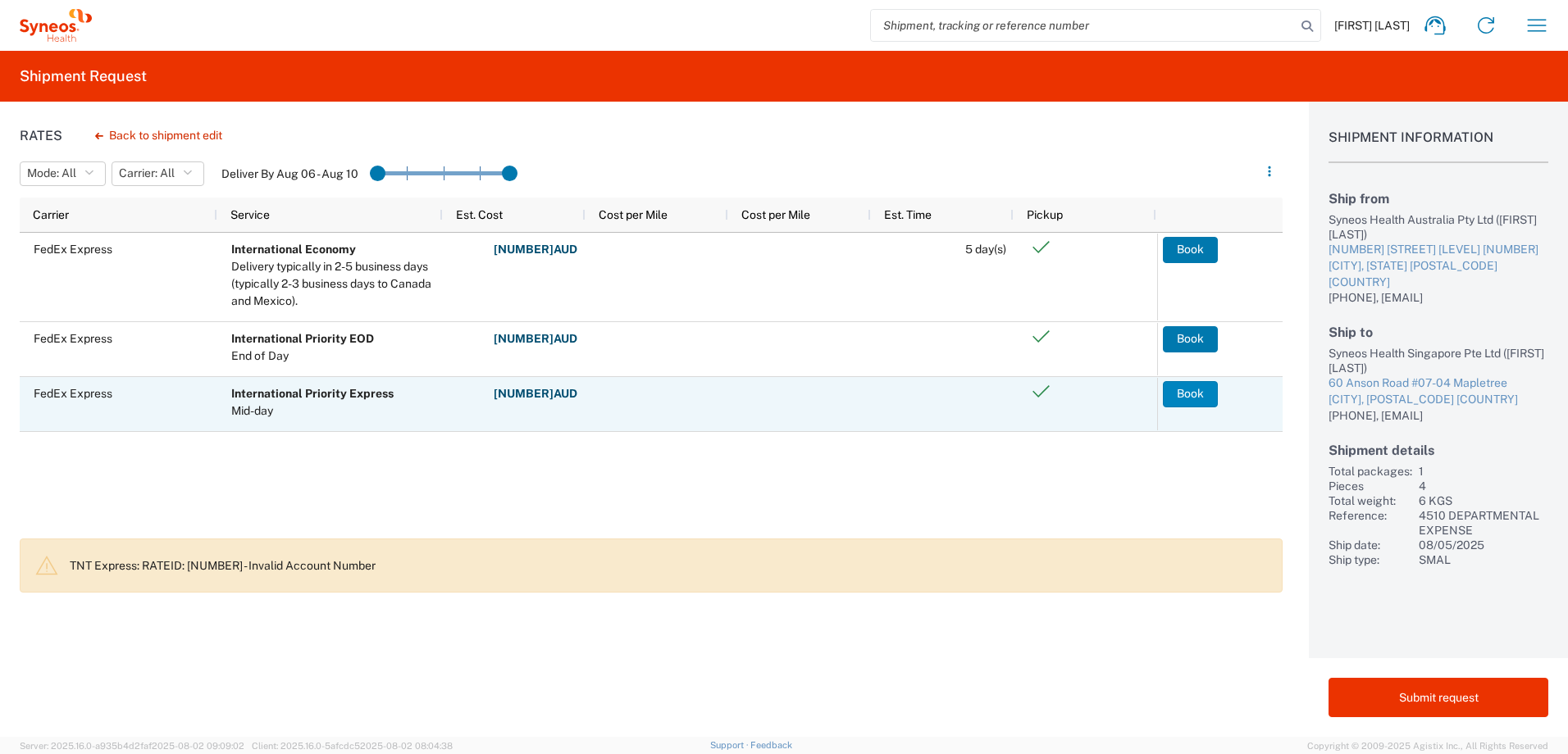 click on "Book" 